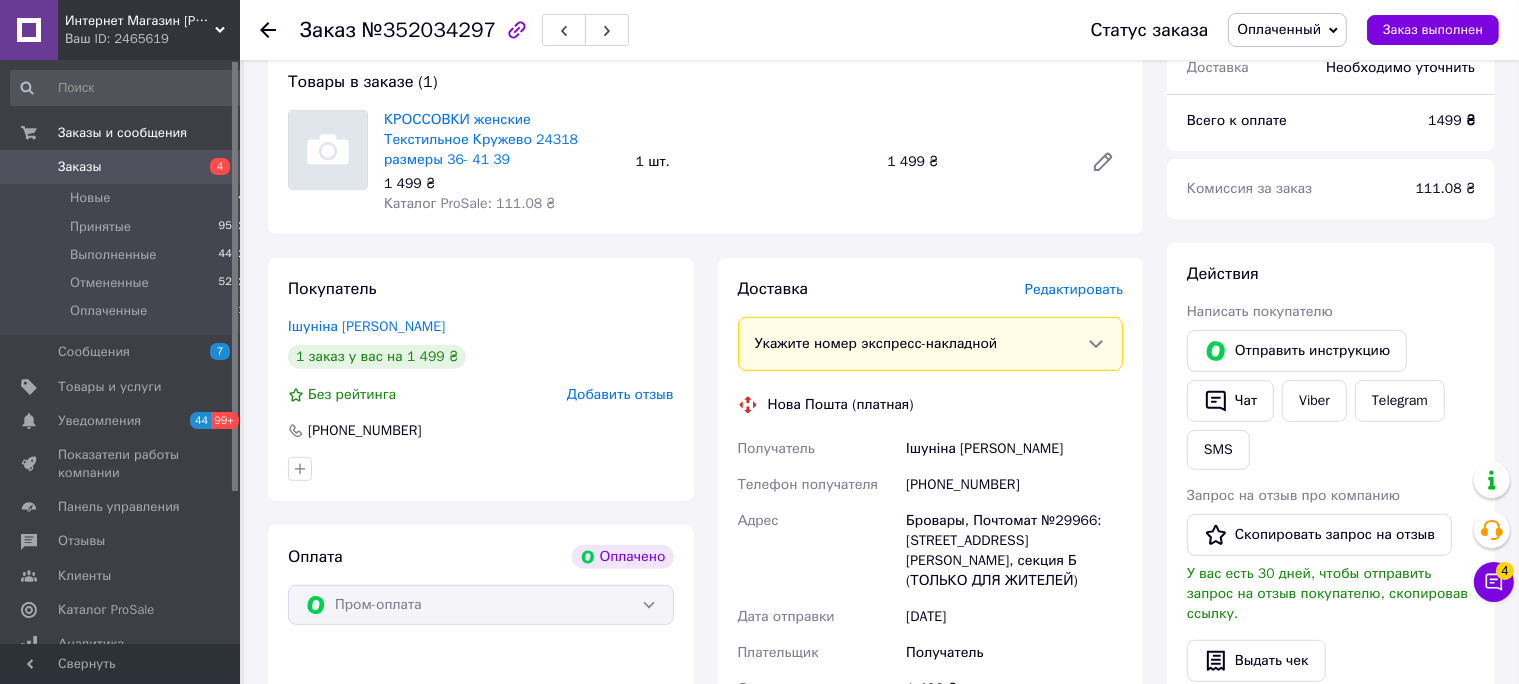 scroll, scrollTop: 723, scrollLeft: 0, axis: vertical 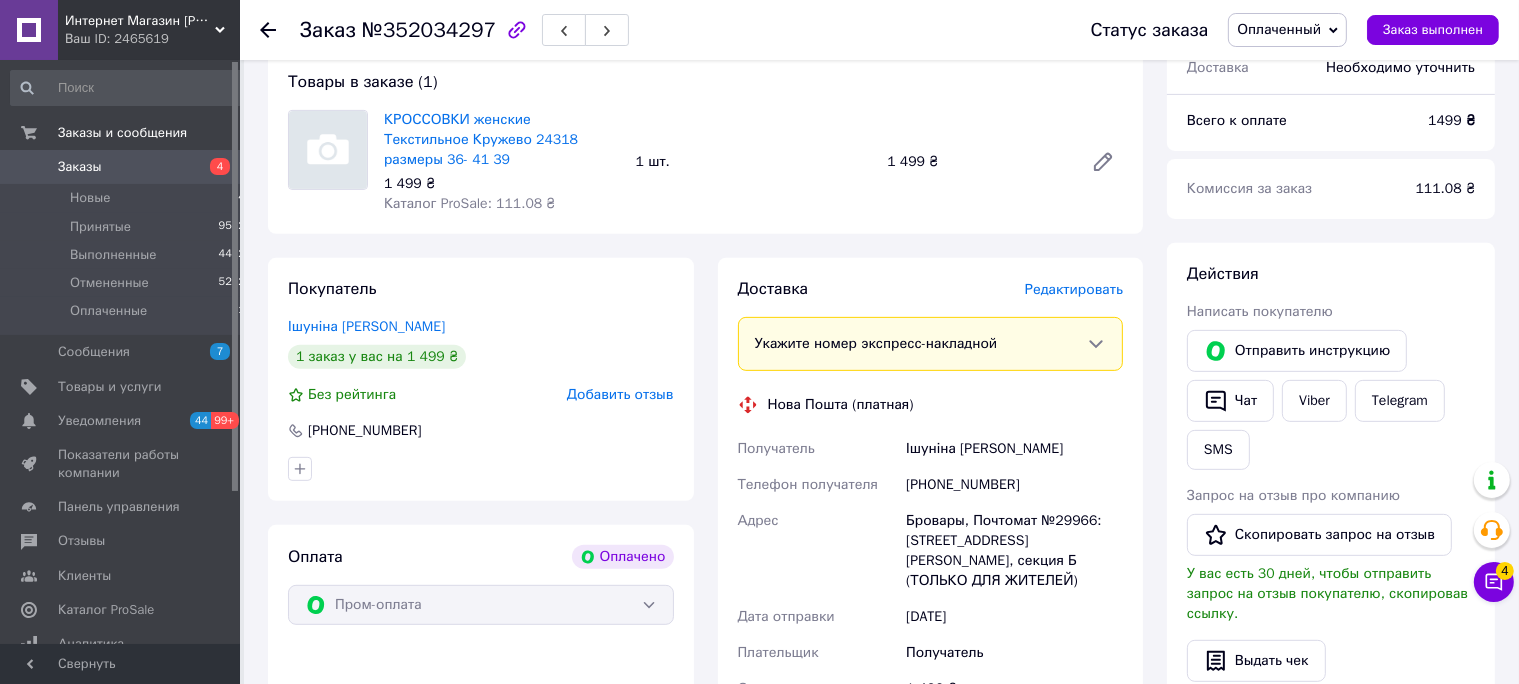 click 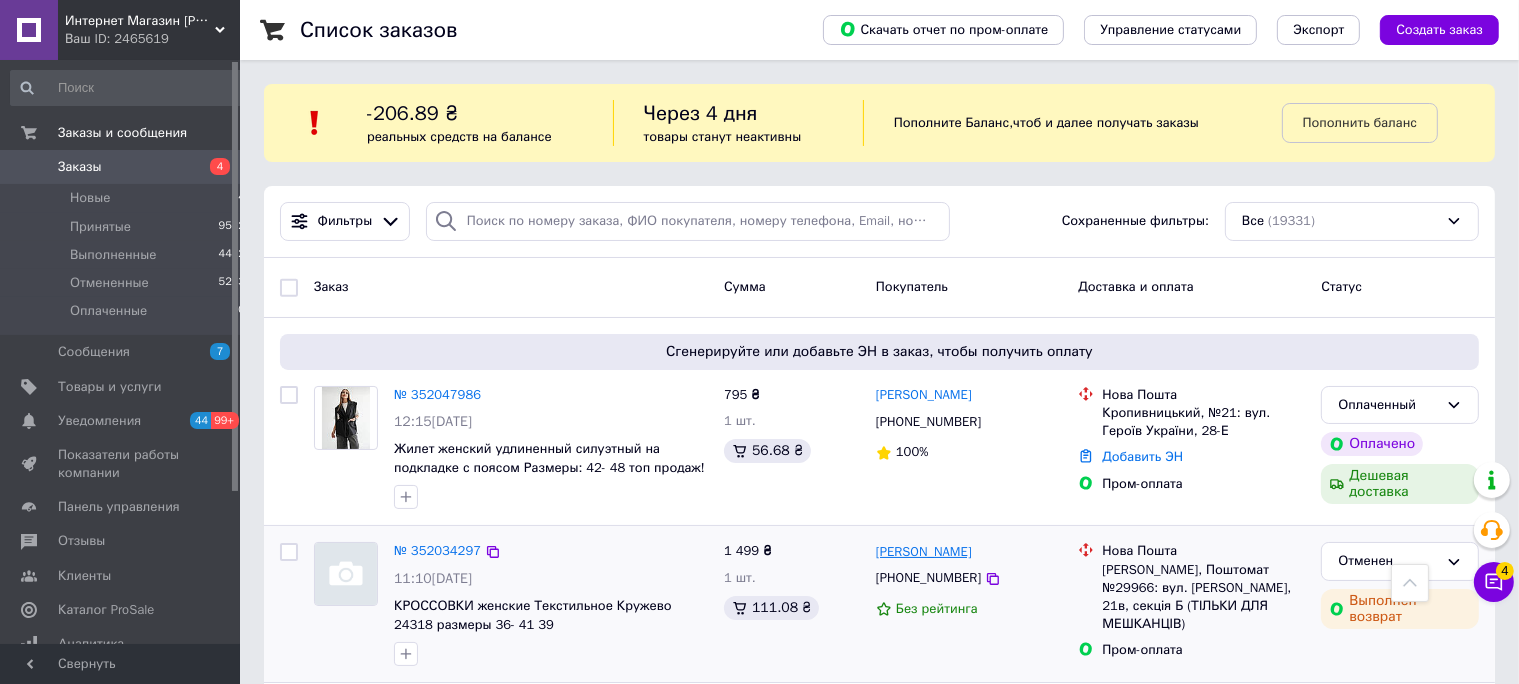 scroll, scrollTop: 595, scrollLeft: 0, axis: vertical 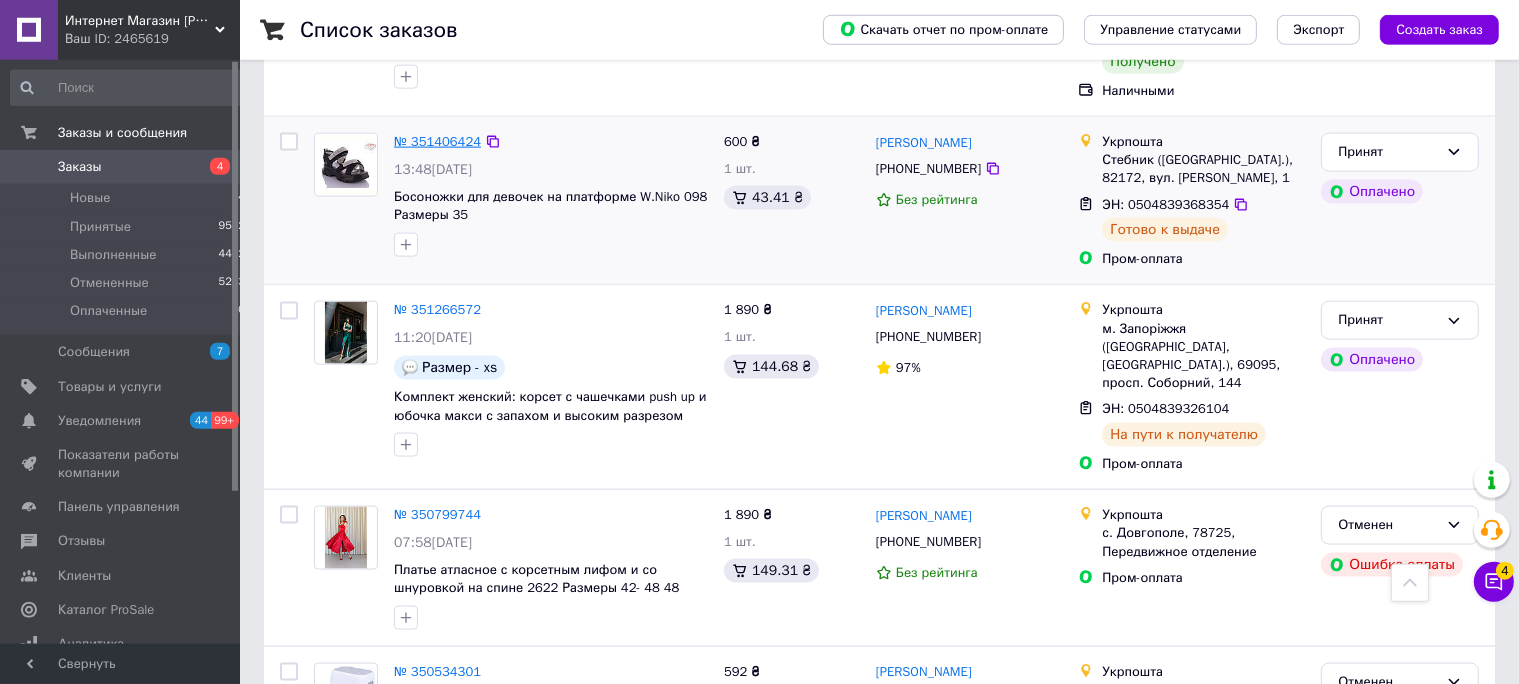 click on "№ 351406424" at bounding box center [437, 141] 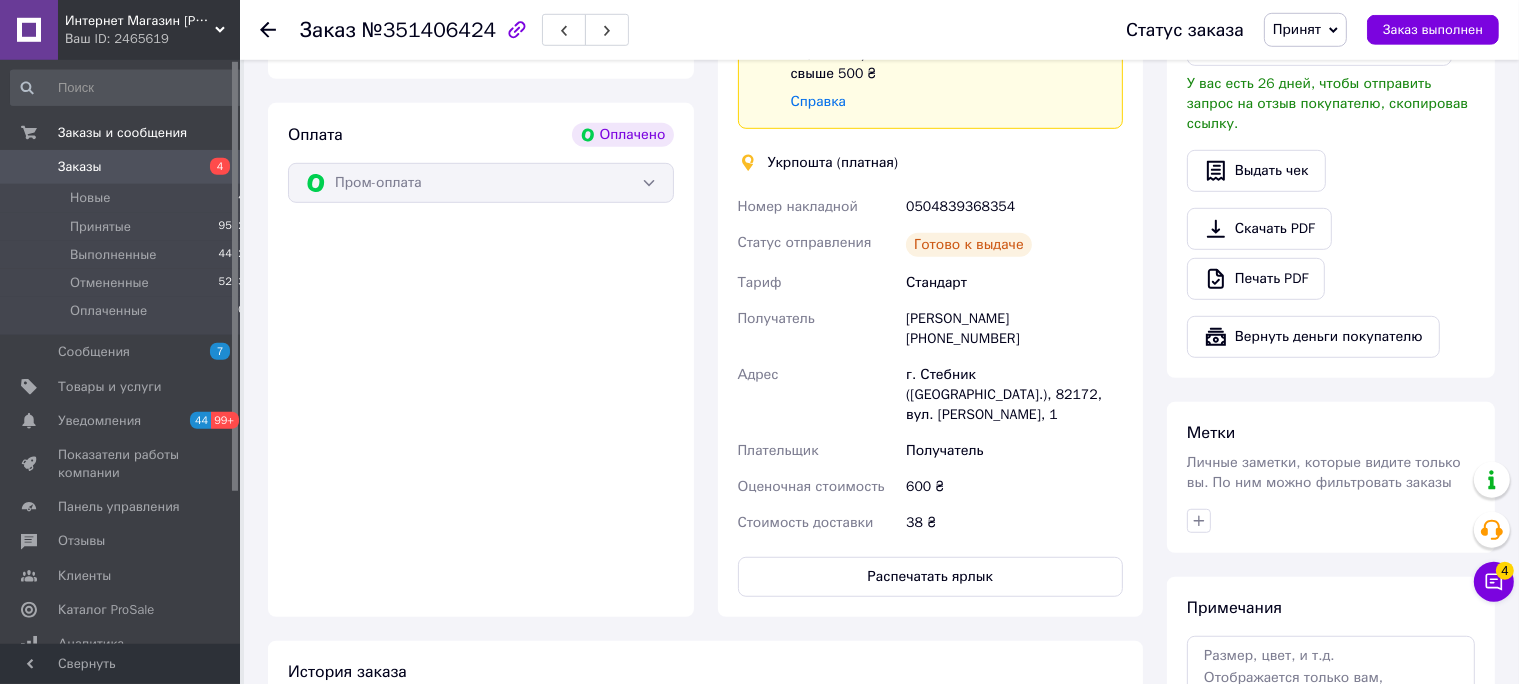 scroll, scrollTop: 1216, scrollLeft: 0, axis: vertical 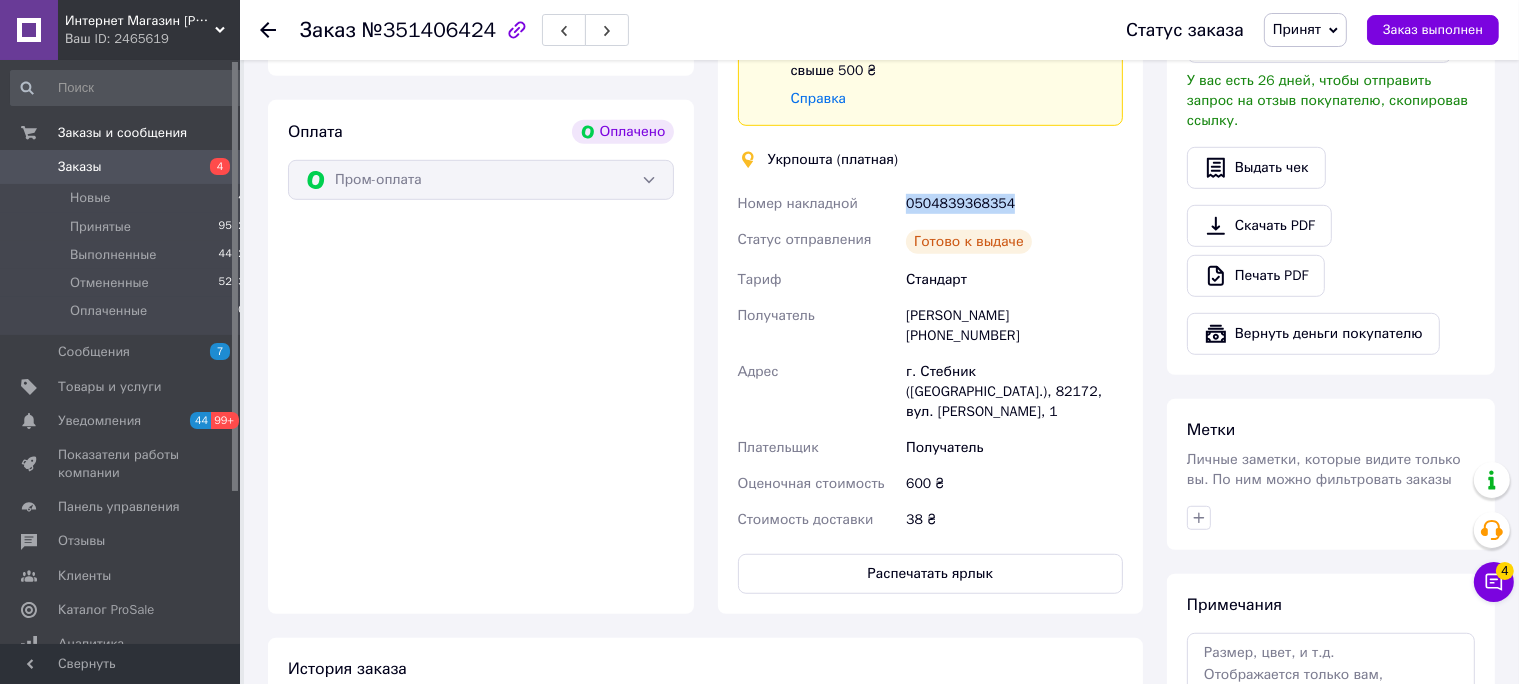 drag, startPoint x: 1008, startPoint y: 185, endPoint x: 910, endPoint y: 187, distance: 98.02041 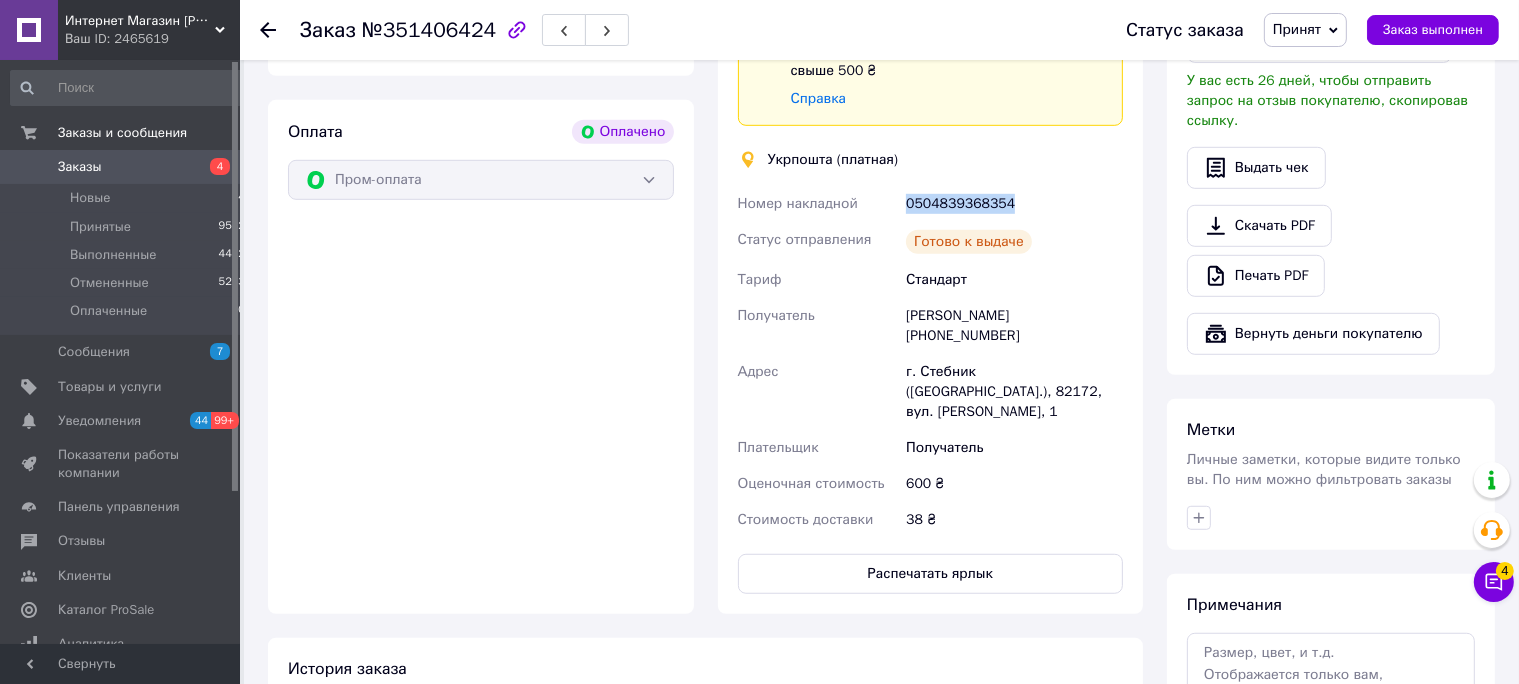click on "0504839368354" at bounding box center (1014, 204) 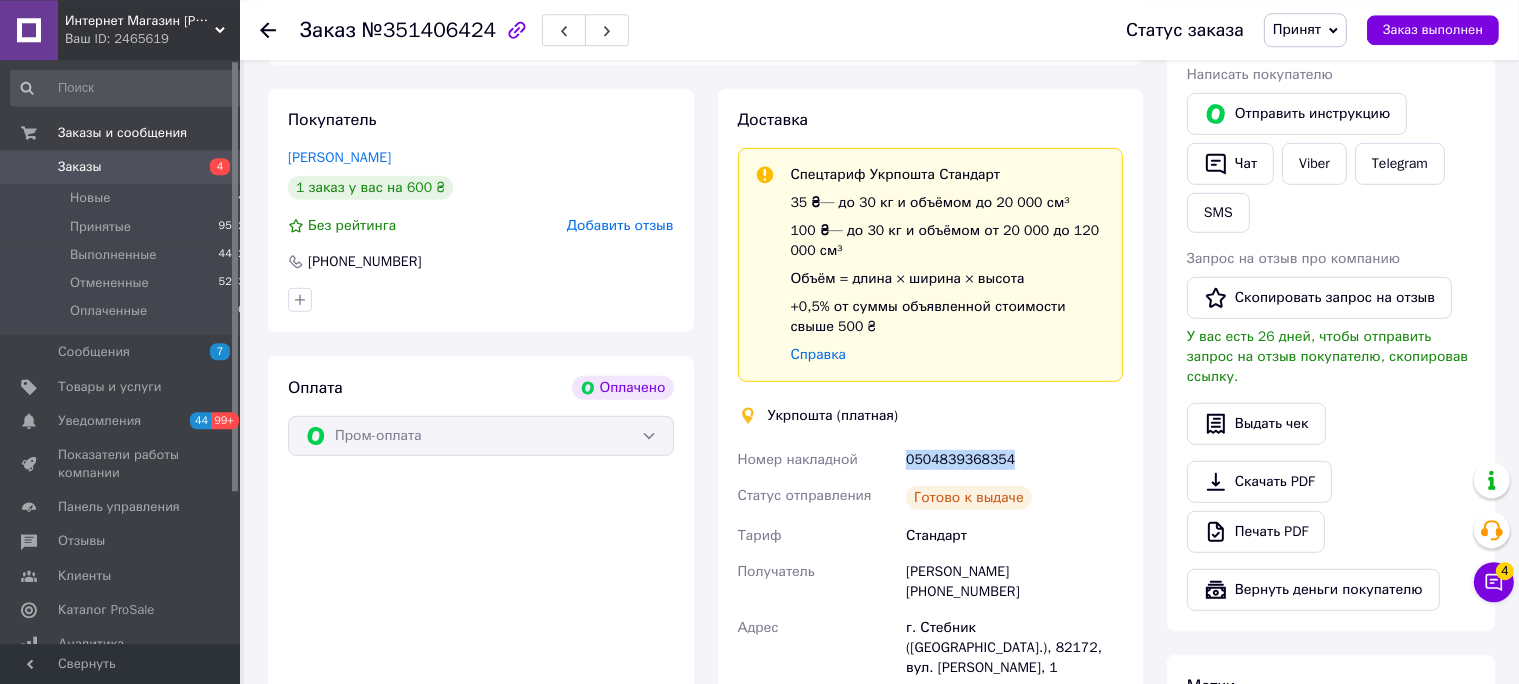 scroll, scrollTop: 723, scrollLeft: 0, axis: vertical 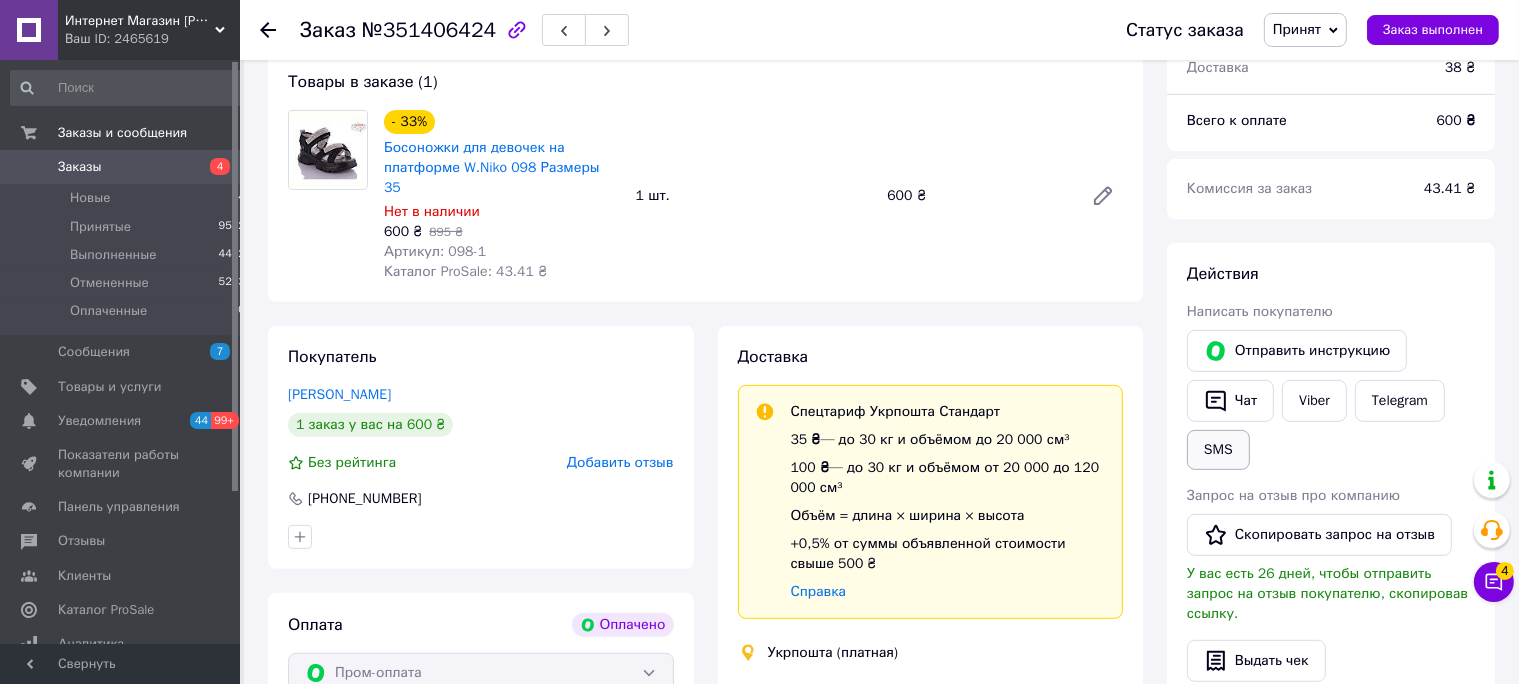 click on "SMS" at bounding box center [1218, 450] 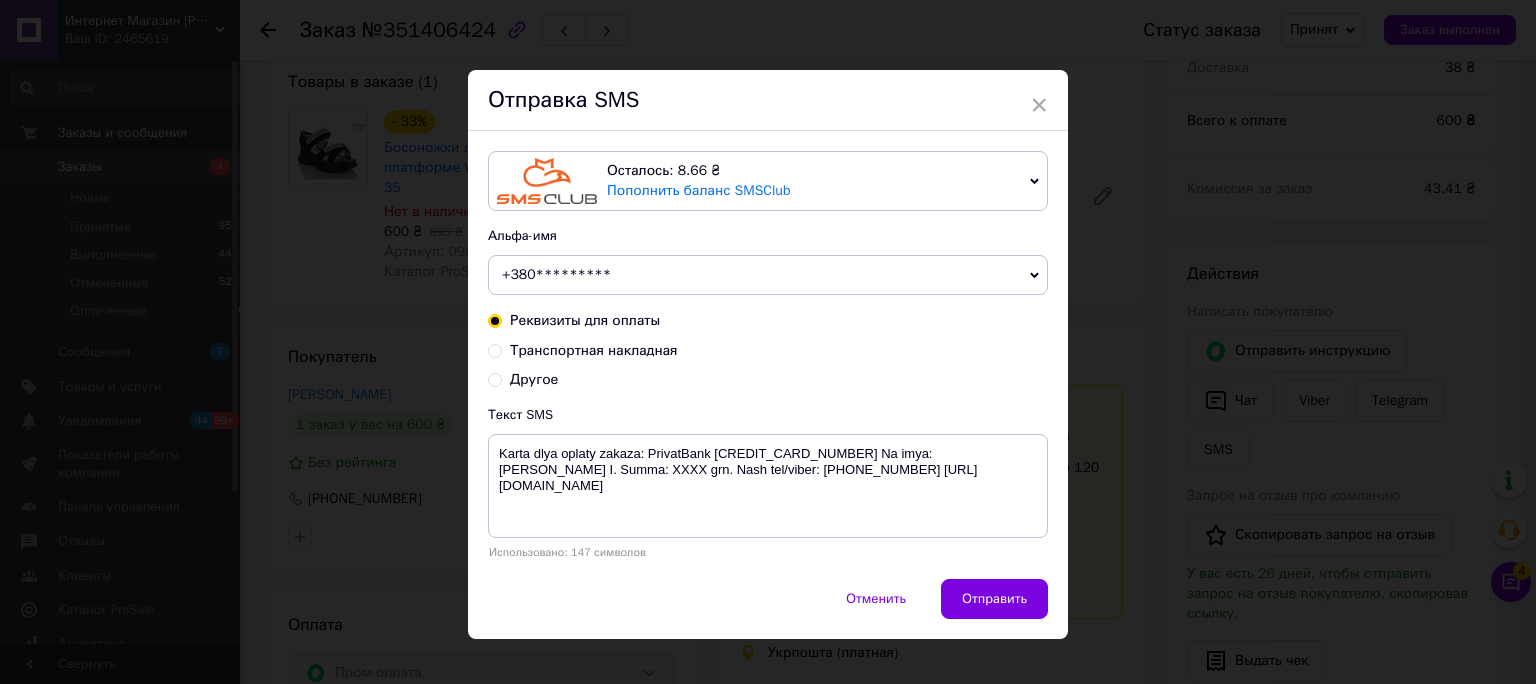 click on "Транспортная накладная" at bounding box center [495, 349] 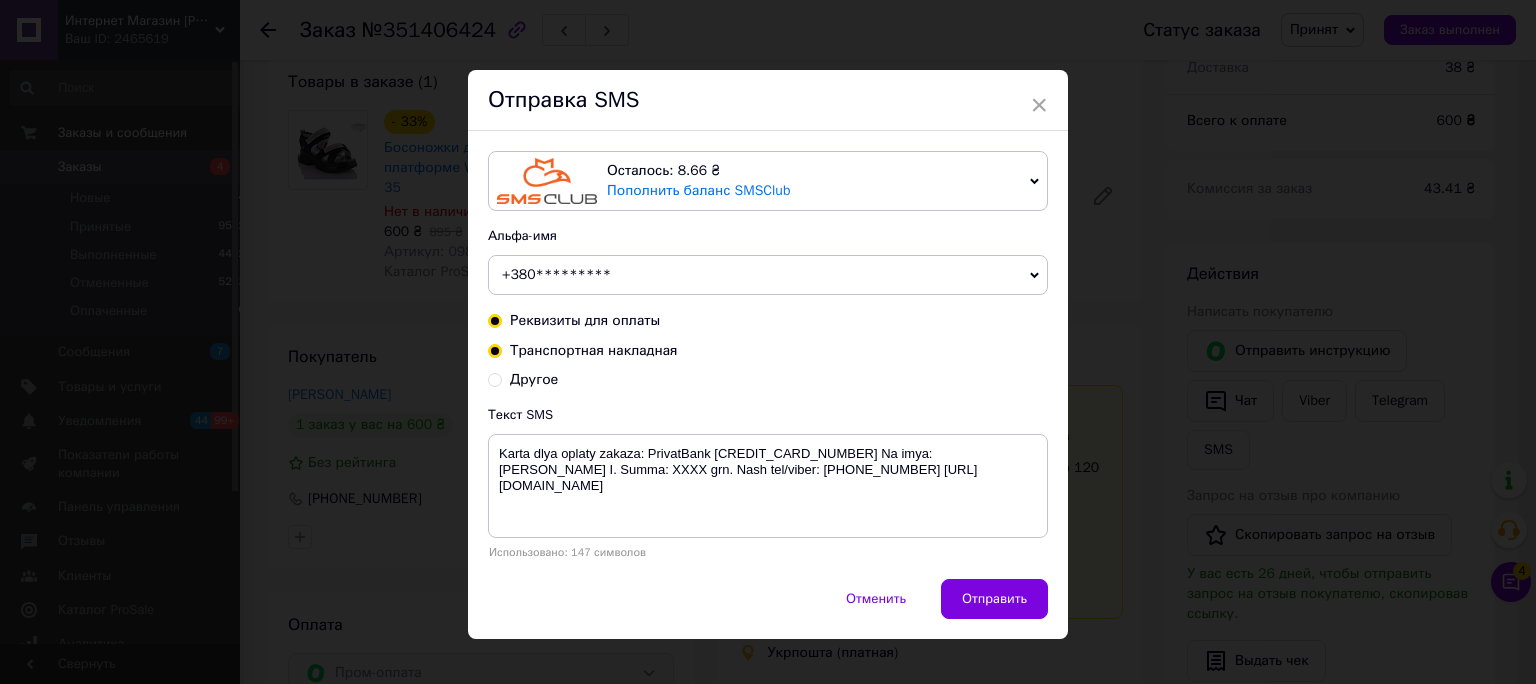 radio on "true" 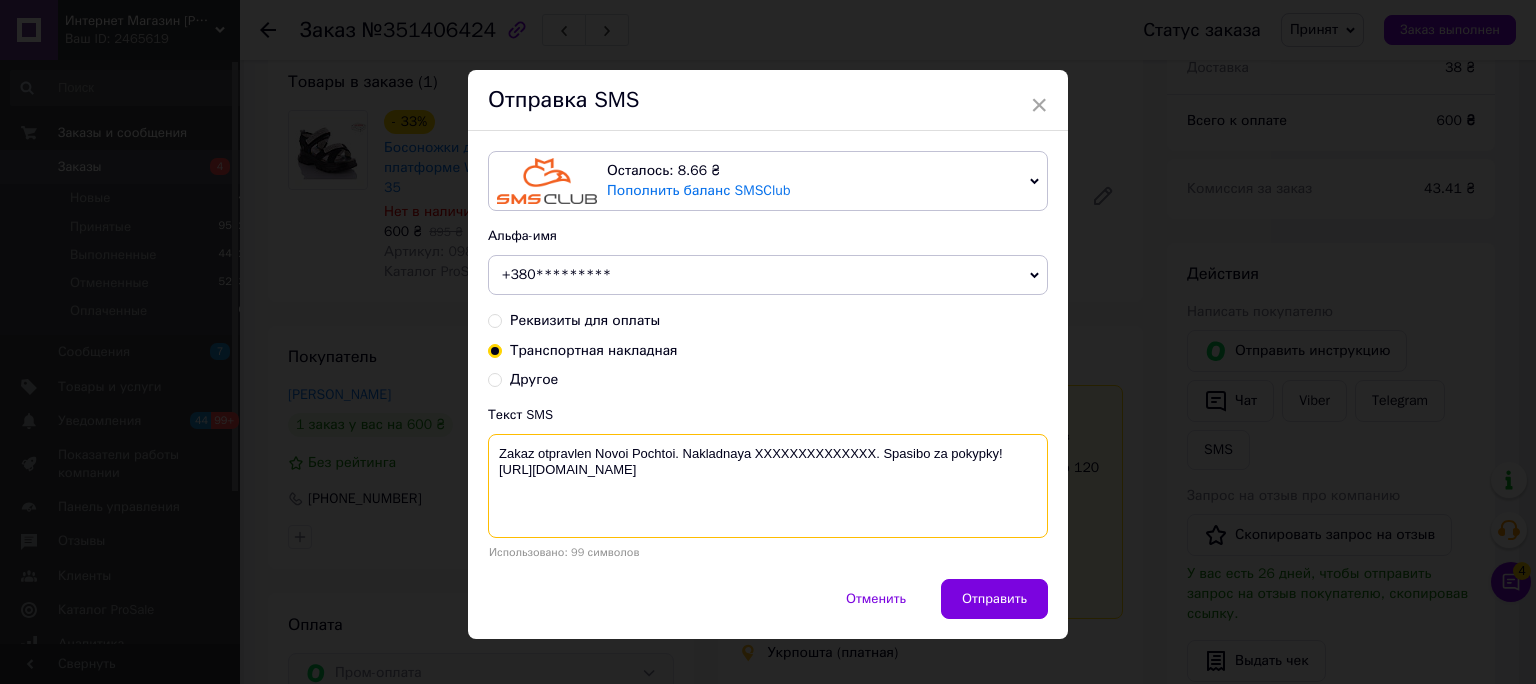 drag, startPoint x: 866, startPoint y: 449, endPoint x: 747, endPoint y: 455, distance: 119.15116 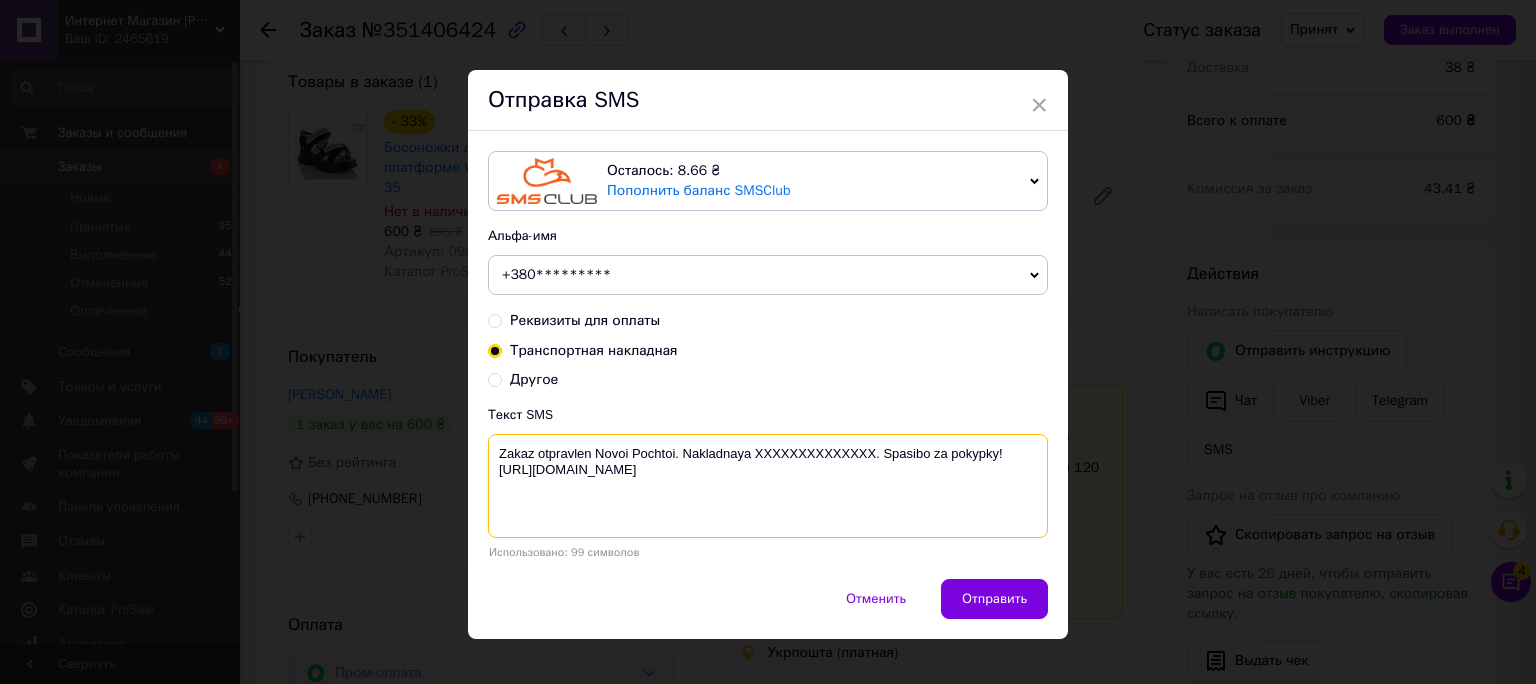 click on "Zakaz otpravlen Novoi Pochtoi. Nakladnaya XXXXXXXXXXXXXX. Spasibo za pokypky! [URL][DOMAIN_NAME]" at bounding box center (768, 486) 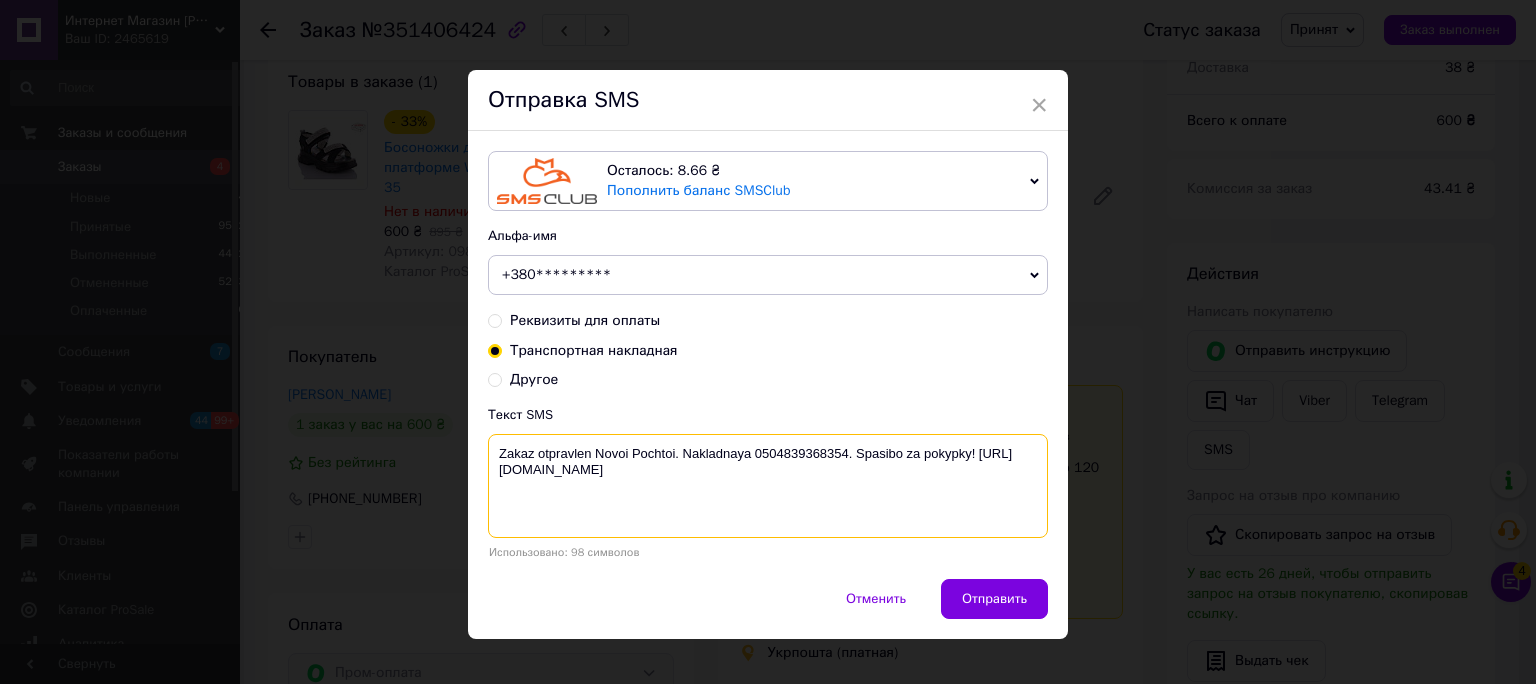 drag, startPoint x: 621, startPoint y: 455, endPoint x: 590, endPoint y: 451, distance: 31.257 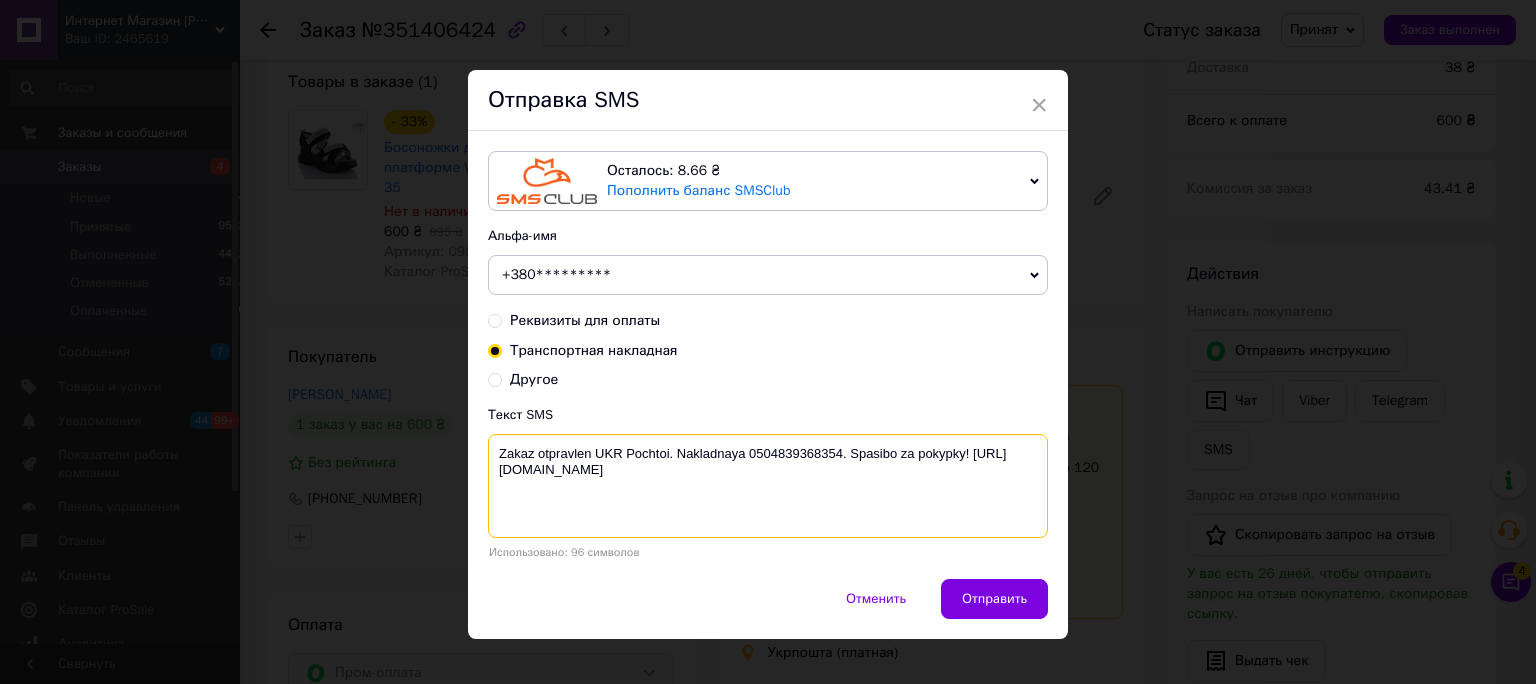 type on "Zakaz otpravlen UKR Pochtoi. Nakladnaya 0504839368354. Spasibo za pokypky! [URL][DOMAIN_NAME]" 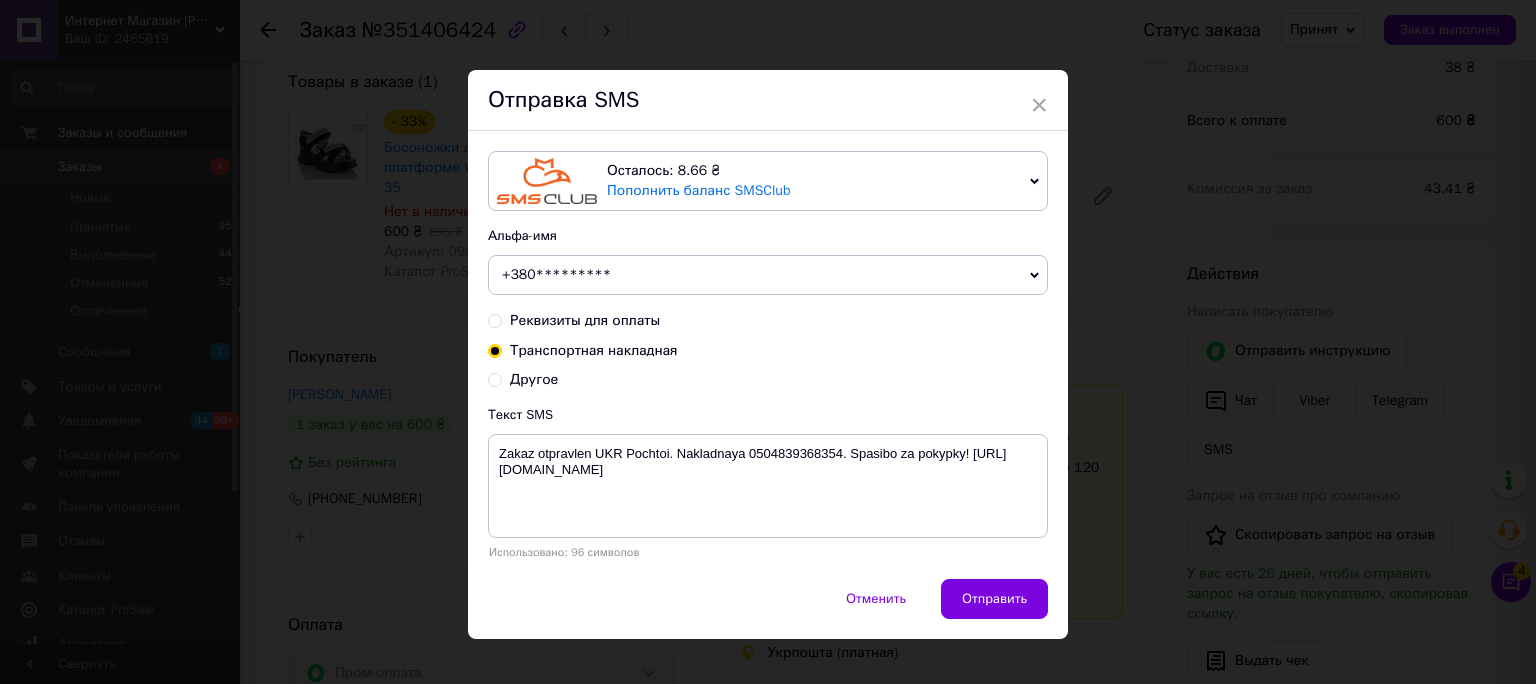 click on "+380*********" at bounding box center [768, 275] 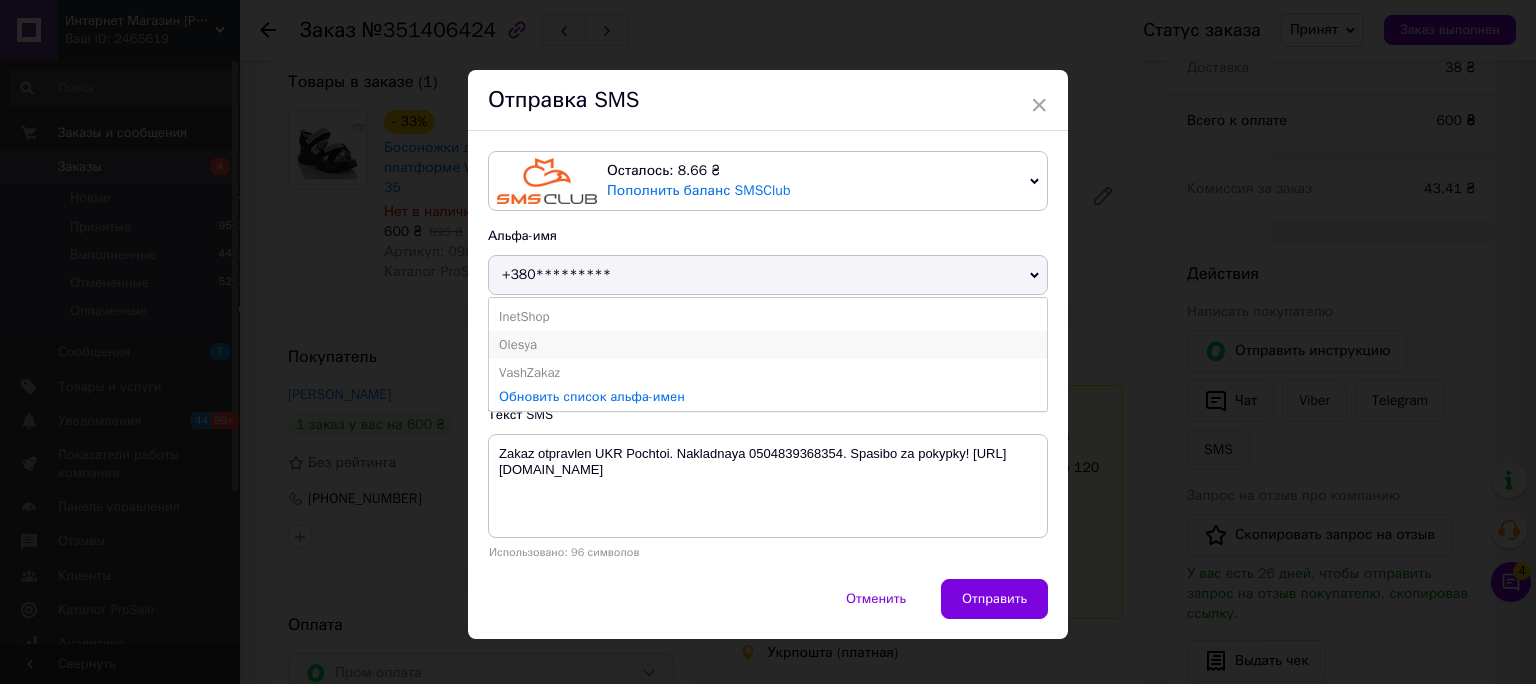 click on "Olesya" at bounding box center (768, 345) 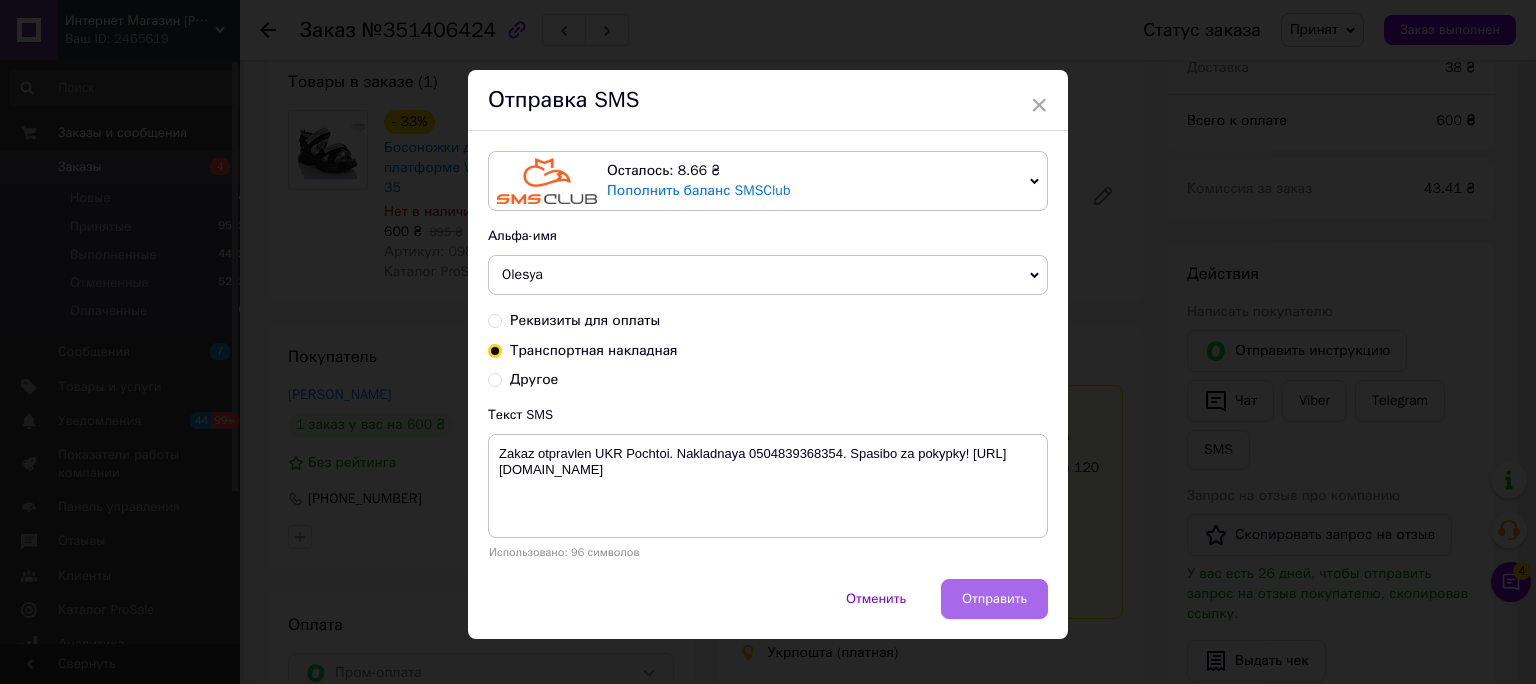 click on "Отправить" at bounding box center [994, 599] 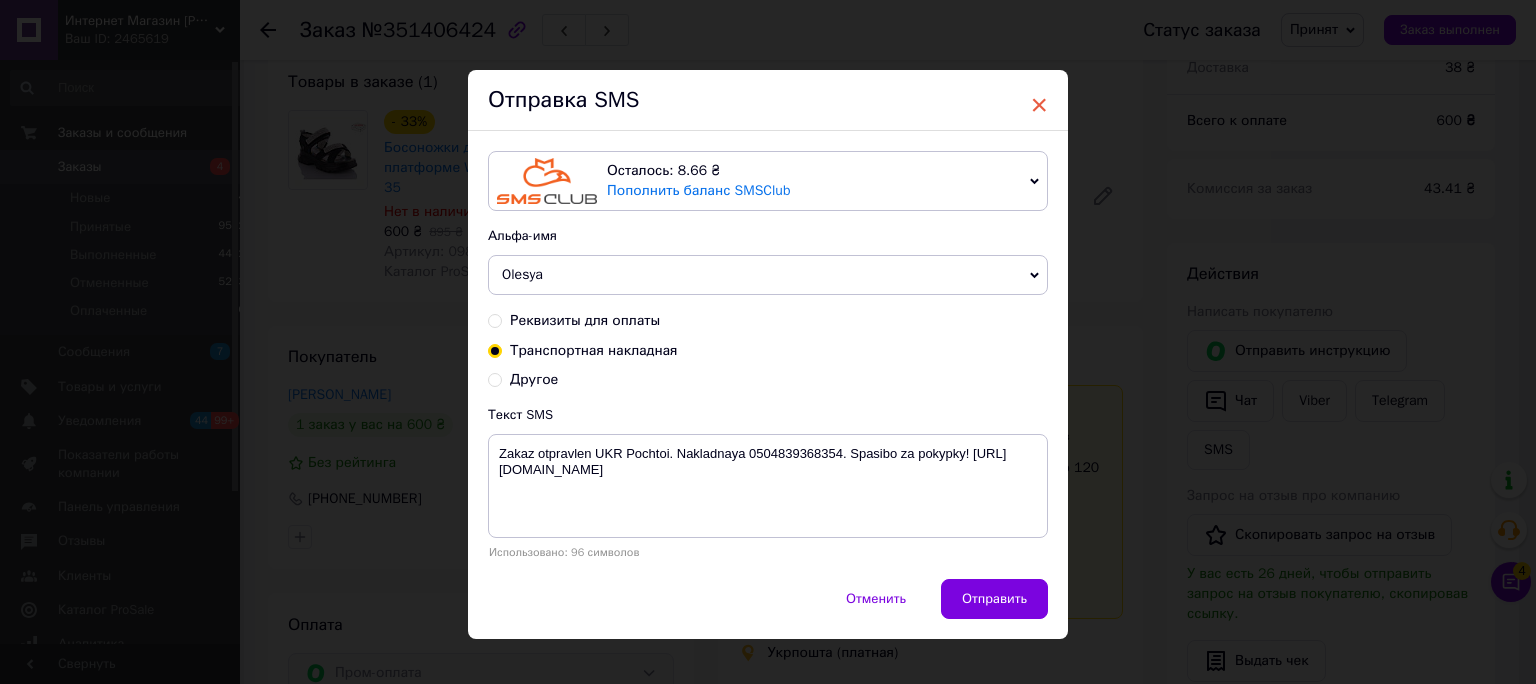 click on "×" at bounding box center [1039, 105] 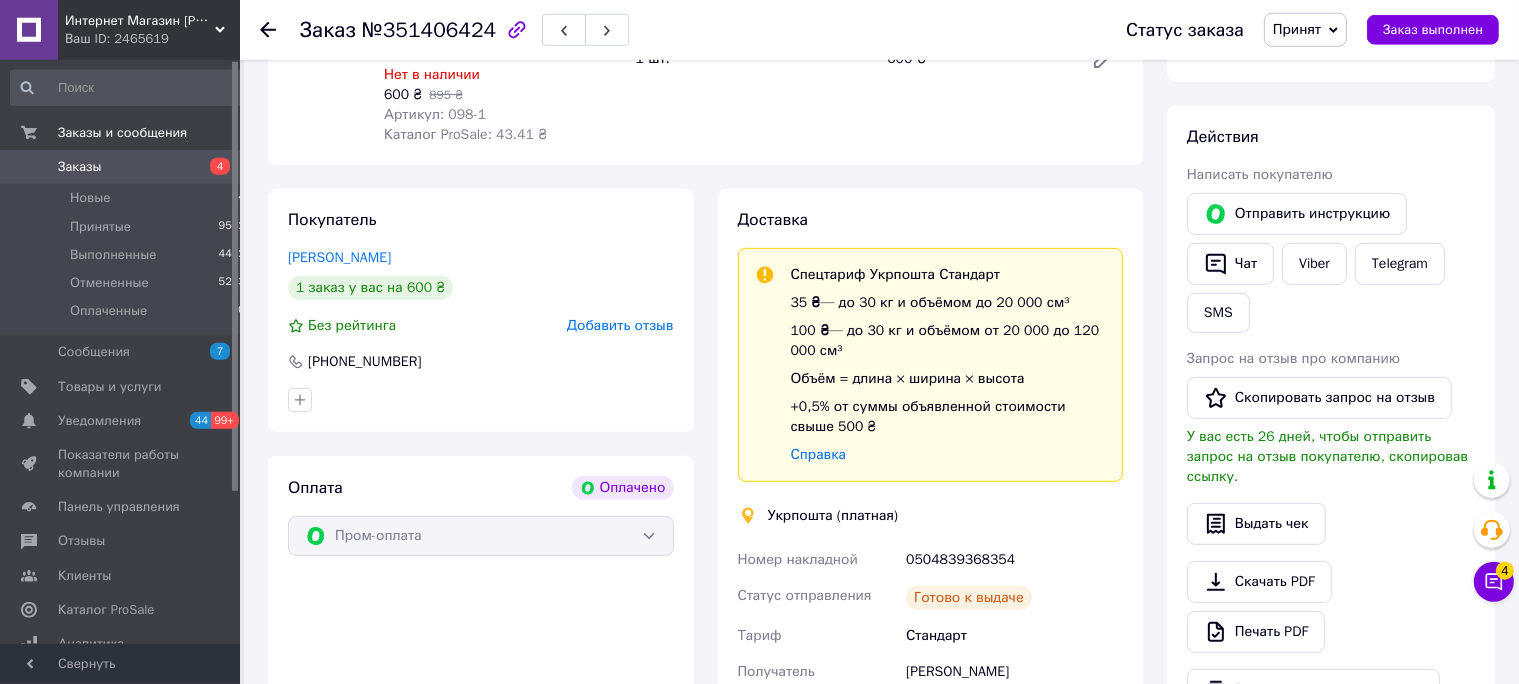 scroll, scrollTop: 749, scrollLeft: 0, axis: vertical 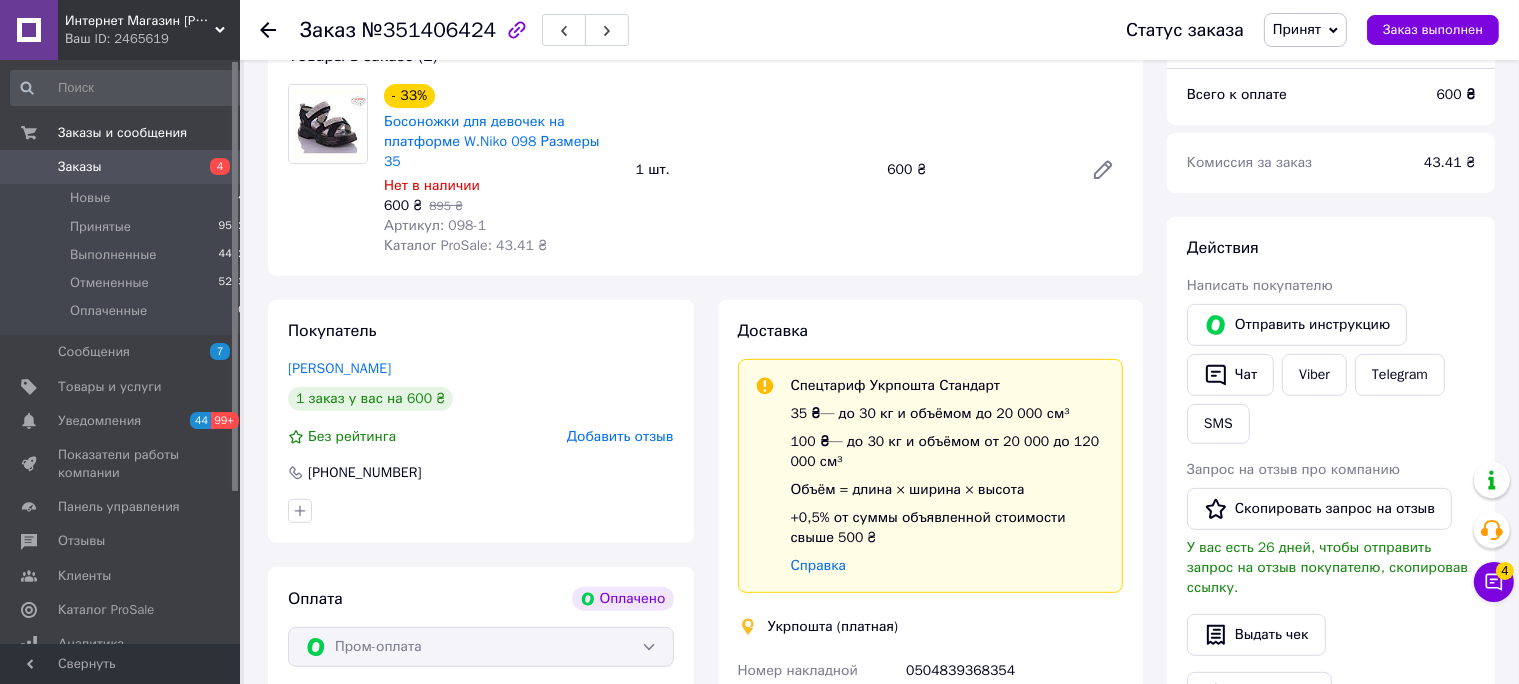 click 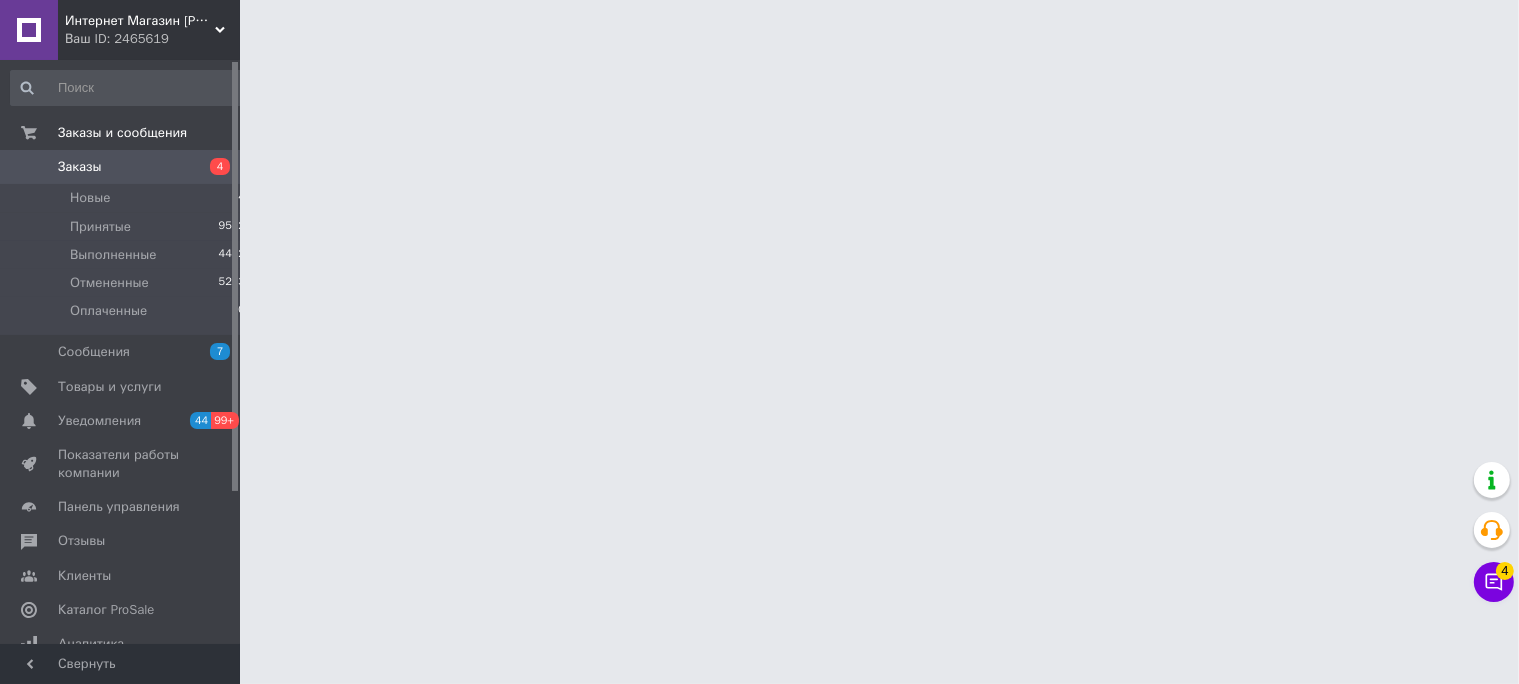 scroll, scrollTop: 0, scrollLeft: 0, axis: both 